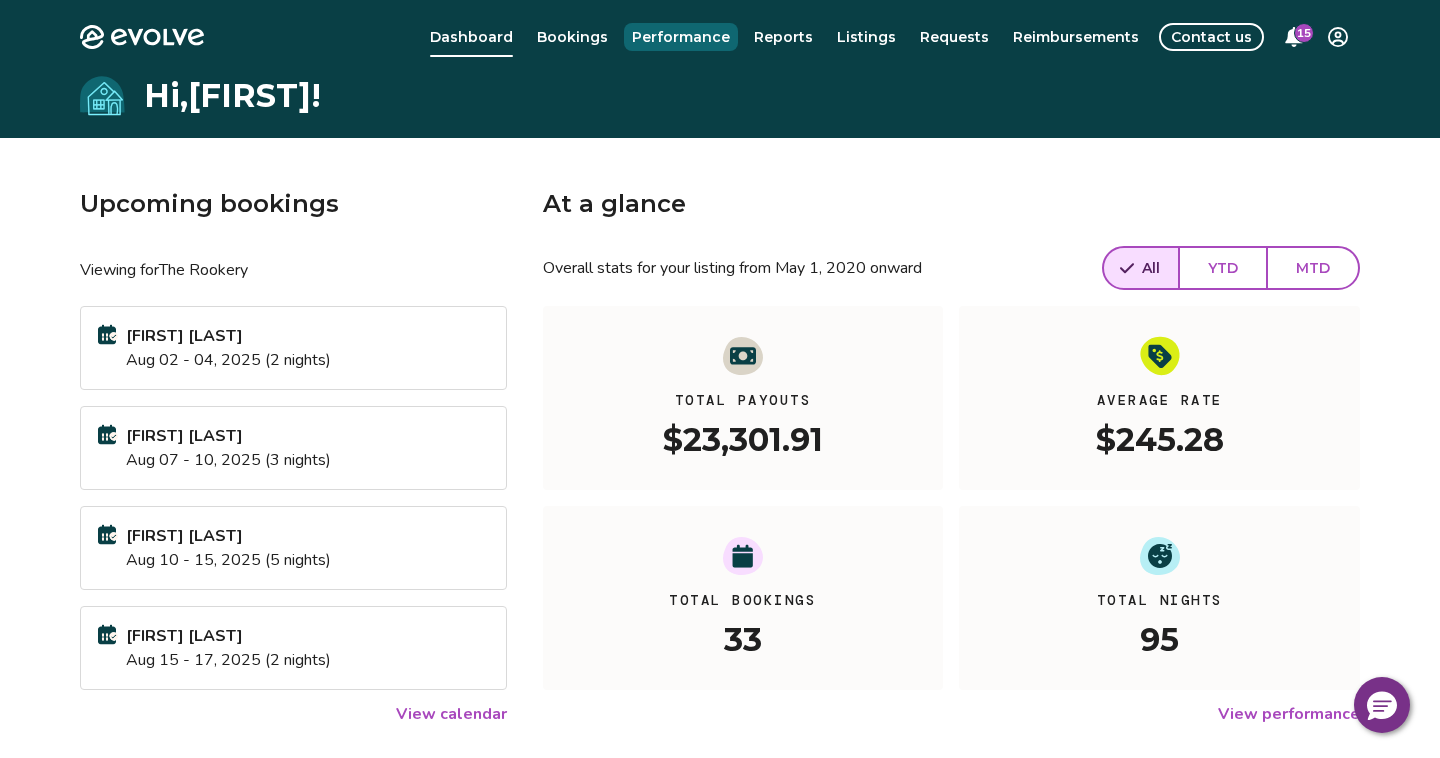 scroll, scrollTop: 0, scrollLeft: 0, axis: both 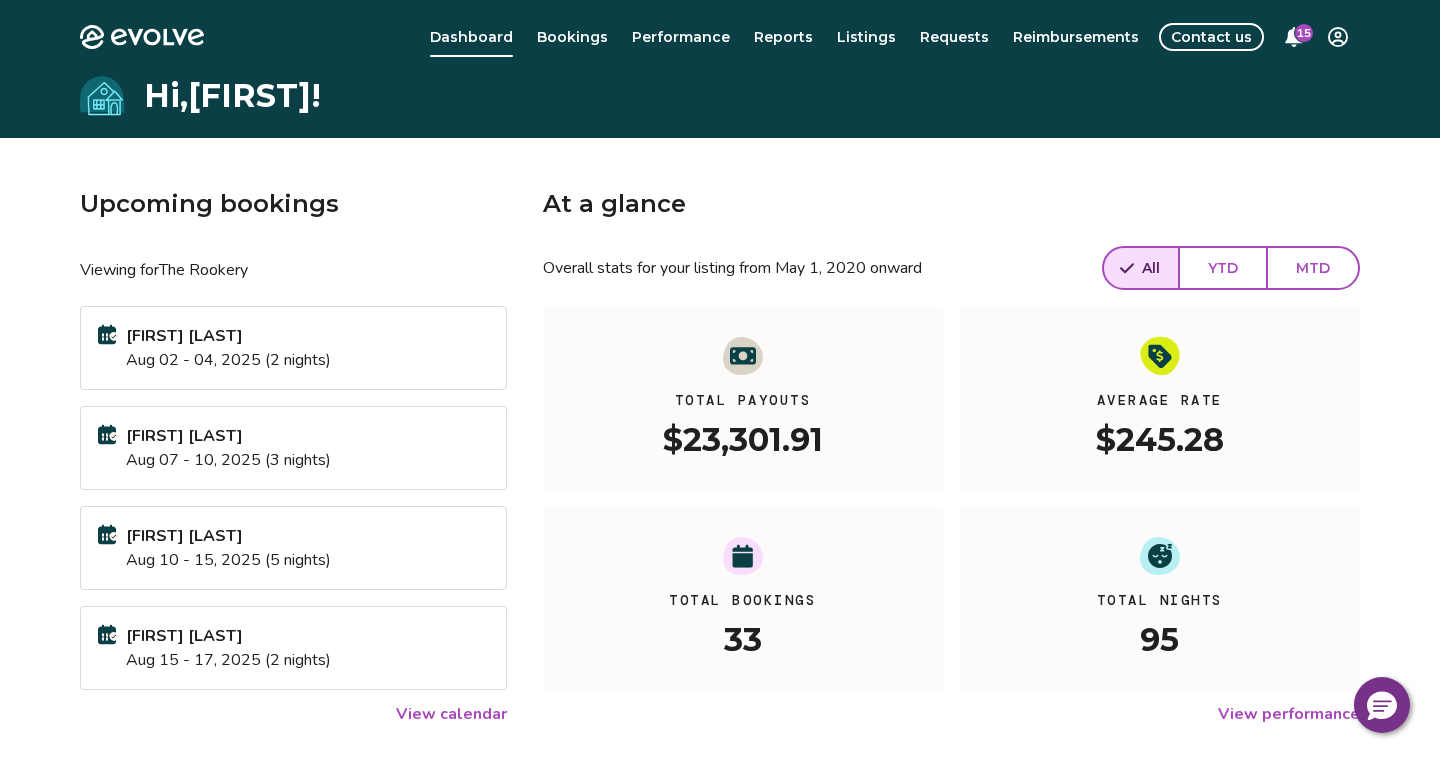 click on "Bookings" at bounding box center (572, 37) 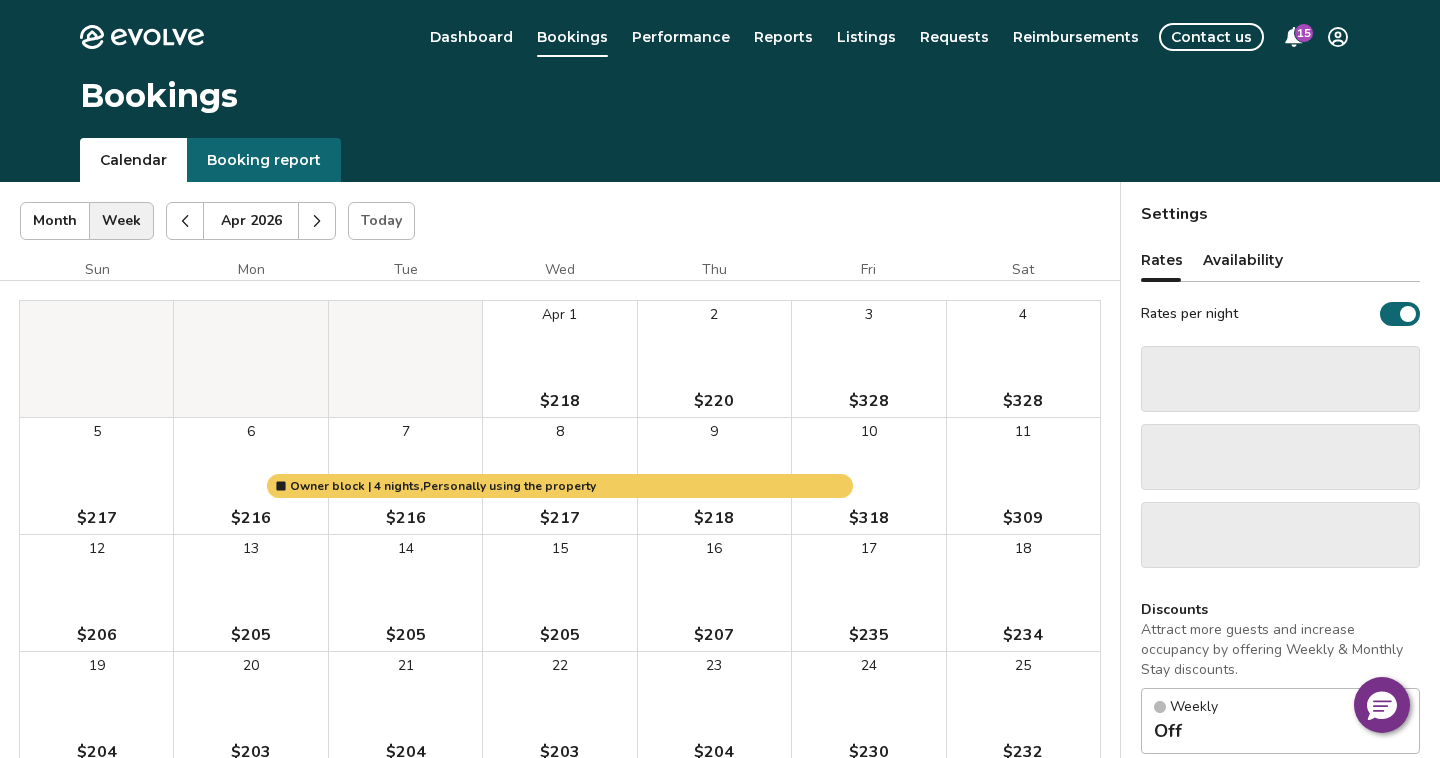 click at bounding box center [317, 221] 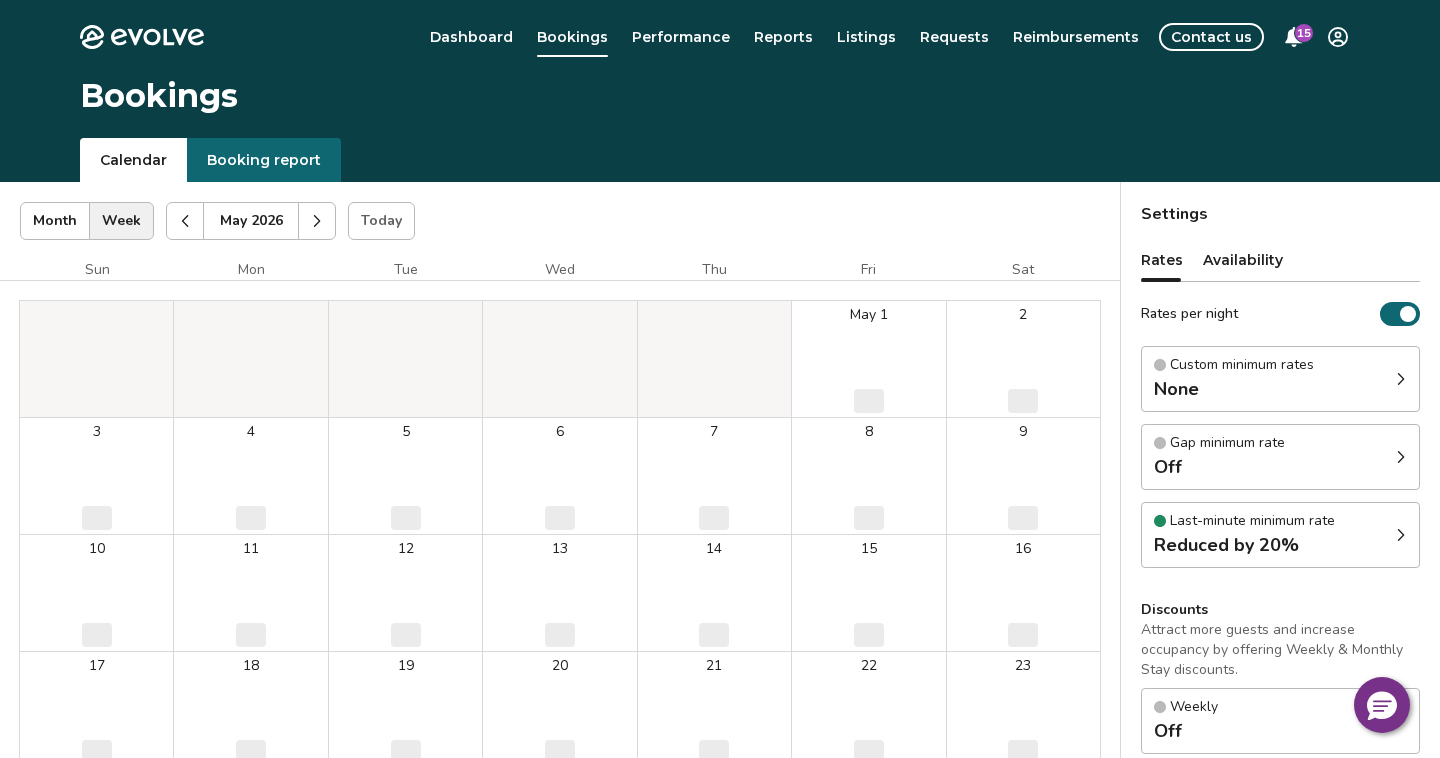 click 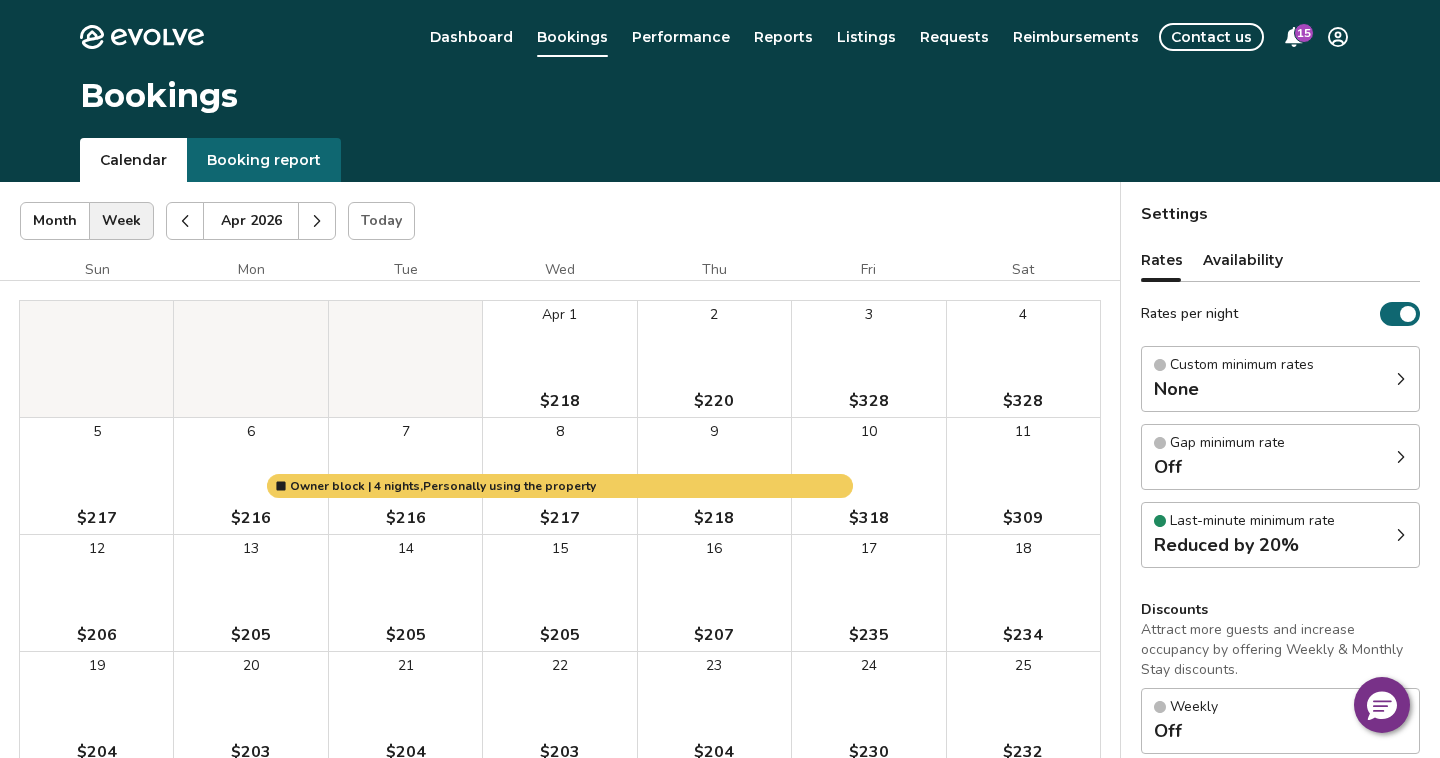 click 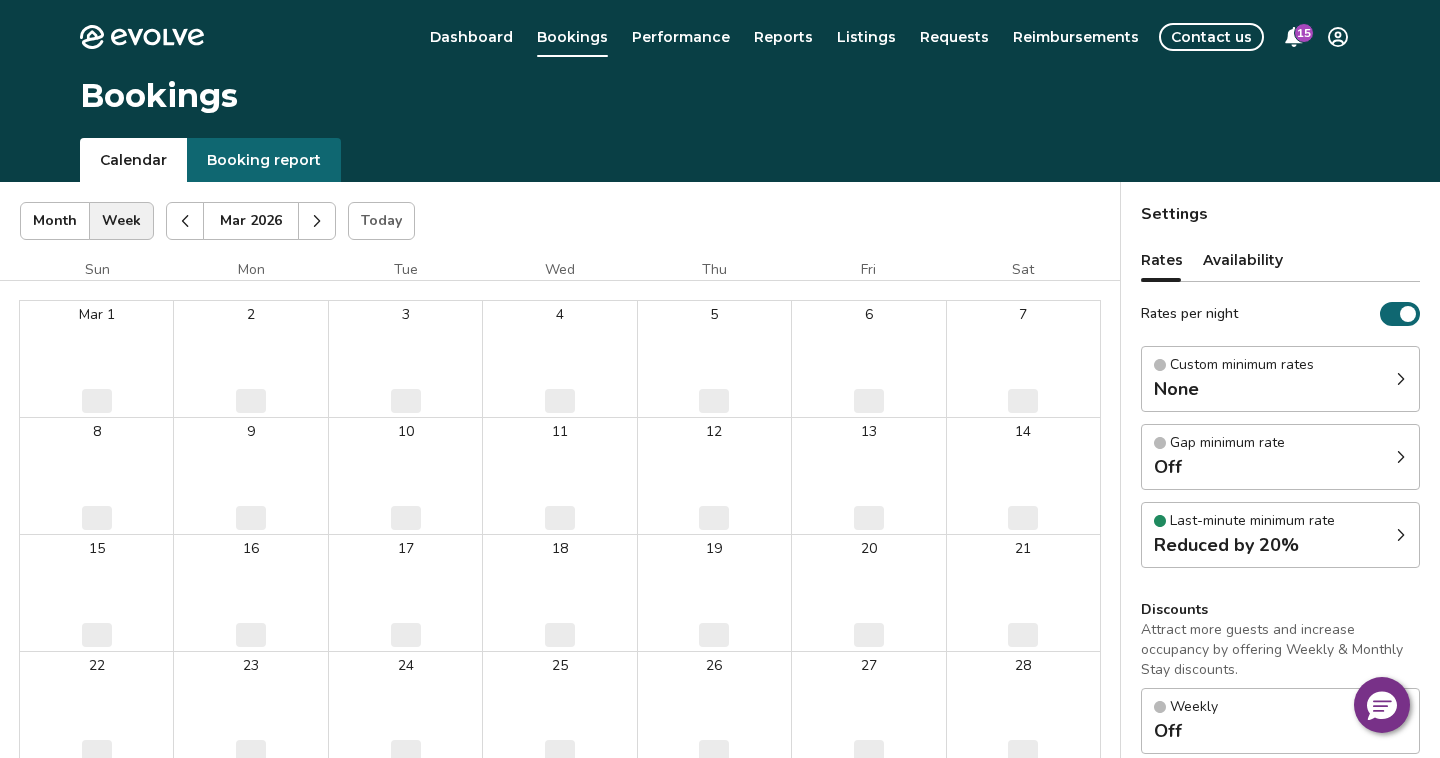 click 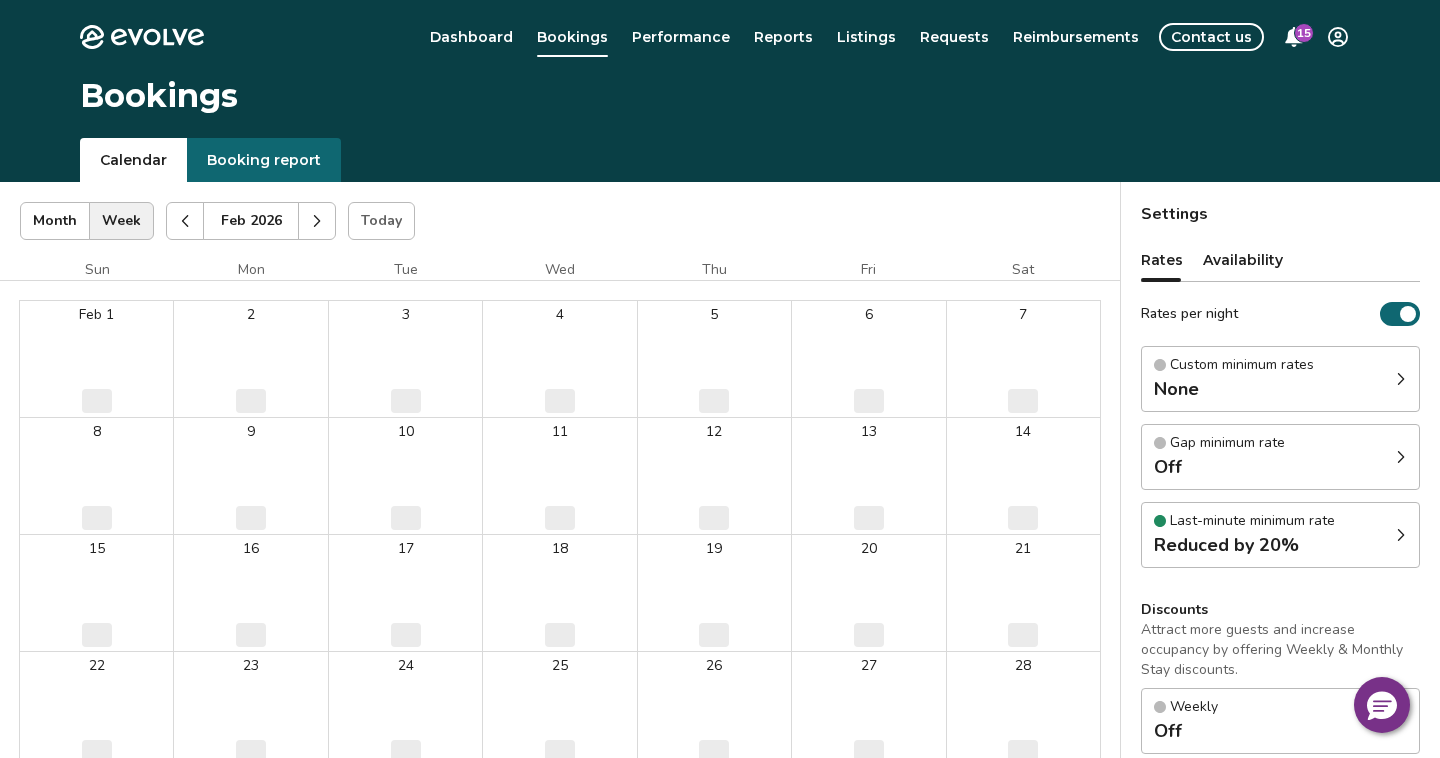 click 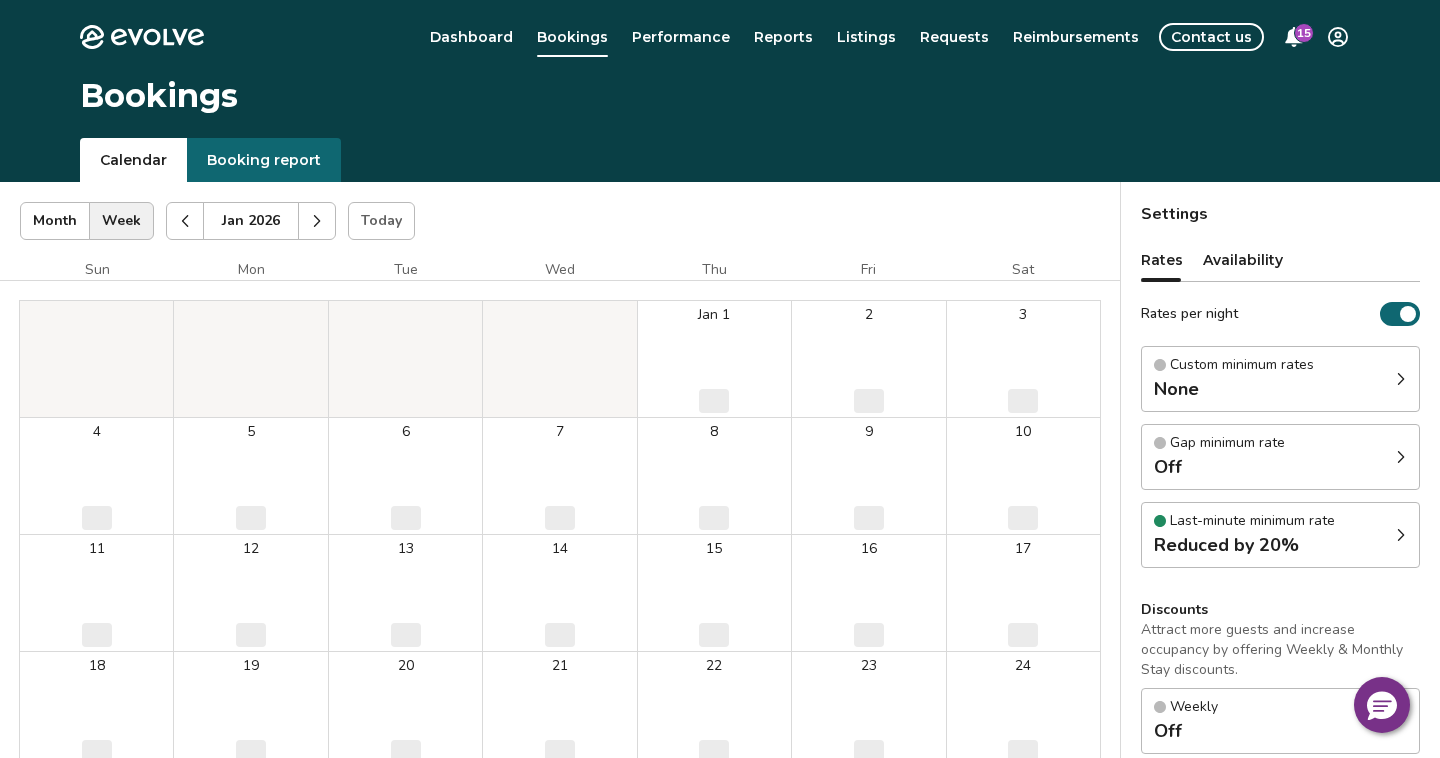 click 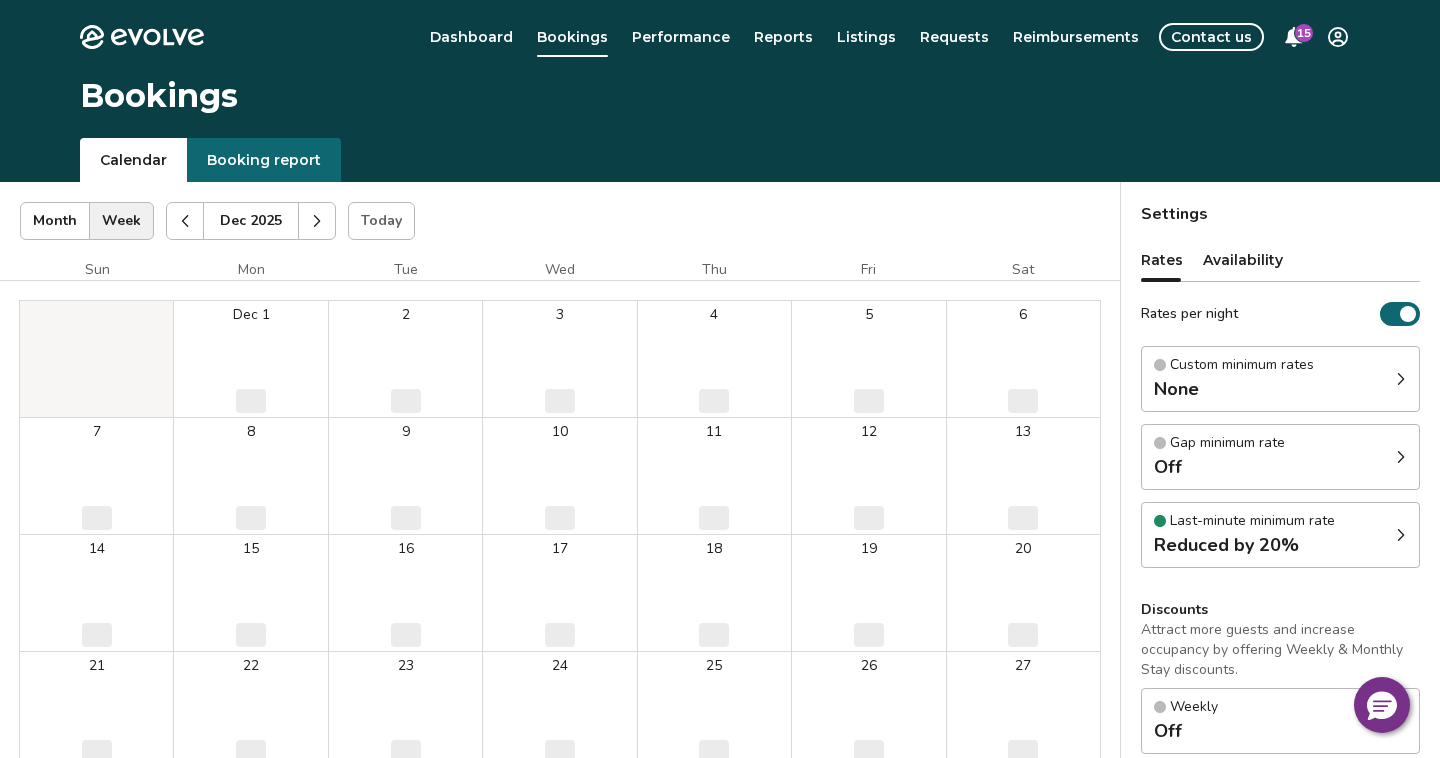 click 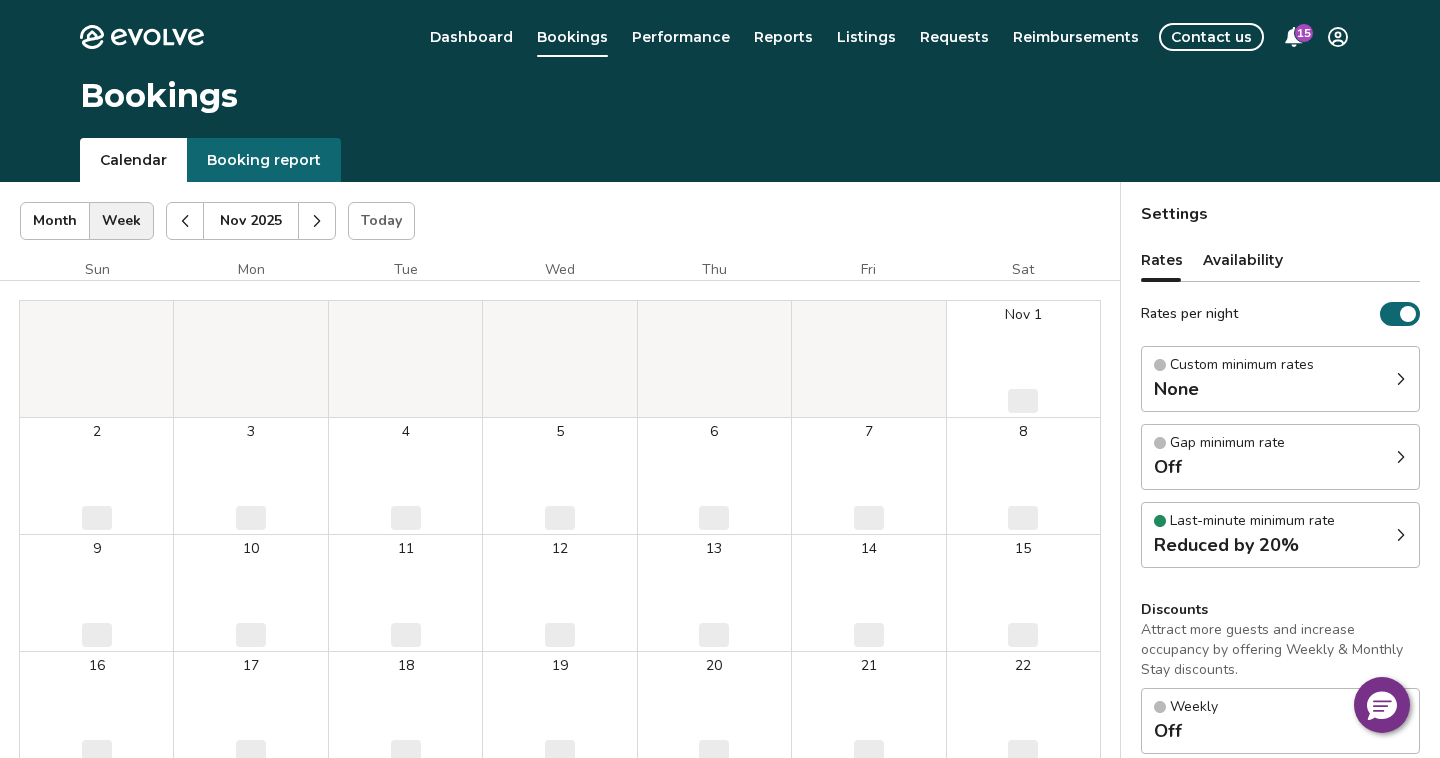 click 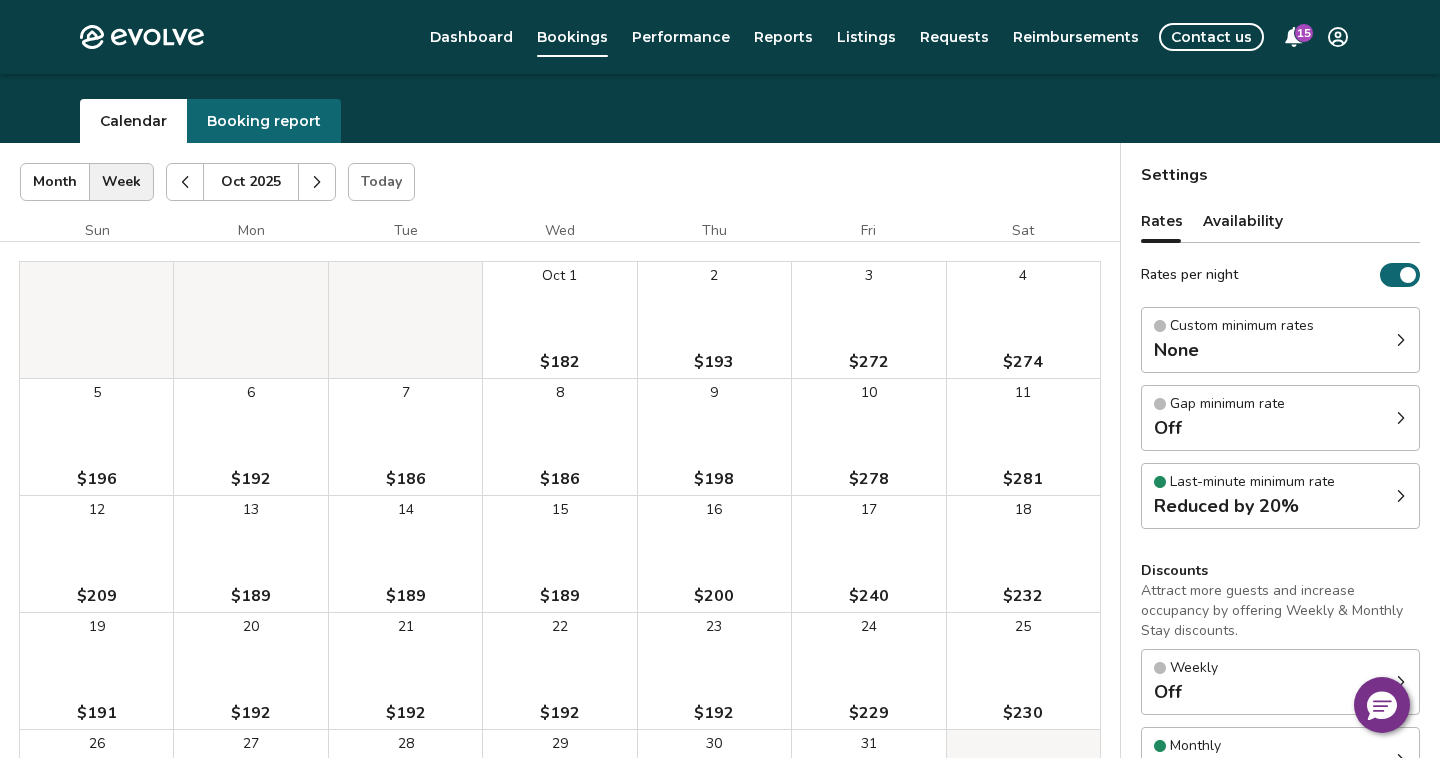 scroll, scrollTop: 40, scrollLeft: 0, axis: vertical 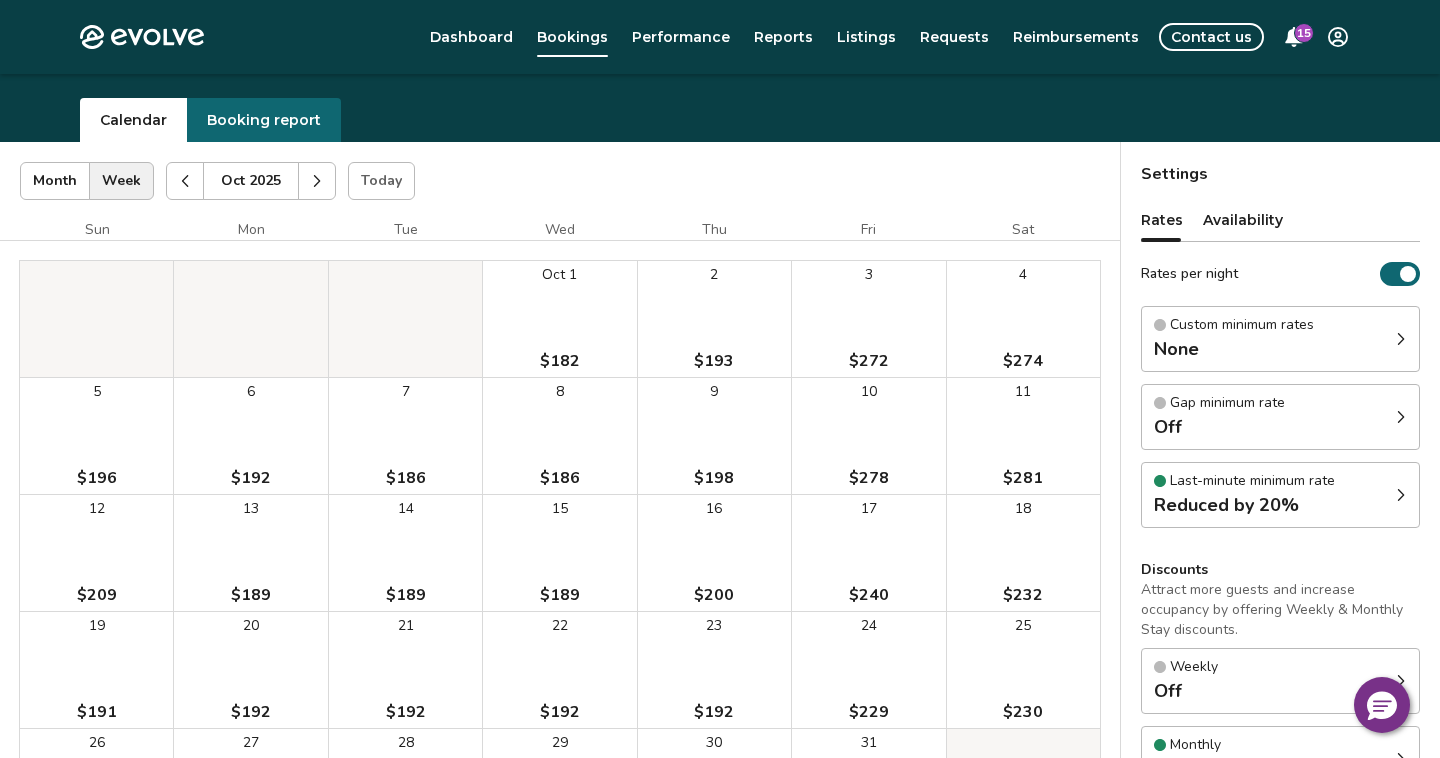 click 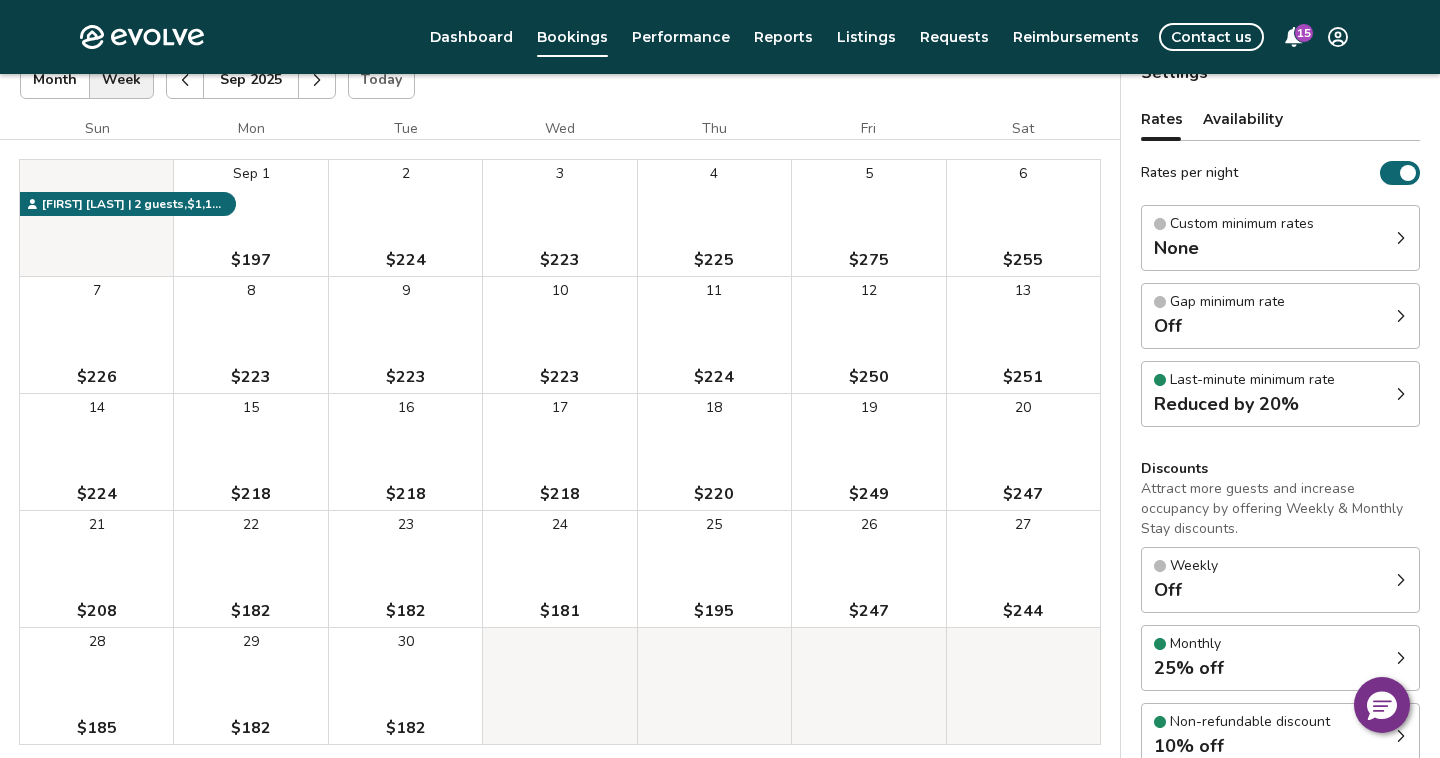 scroll, scrollTop: 134, scrollLeft: 0, axis: vertical 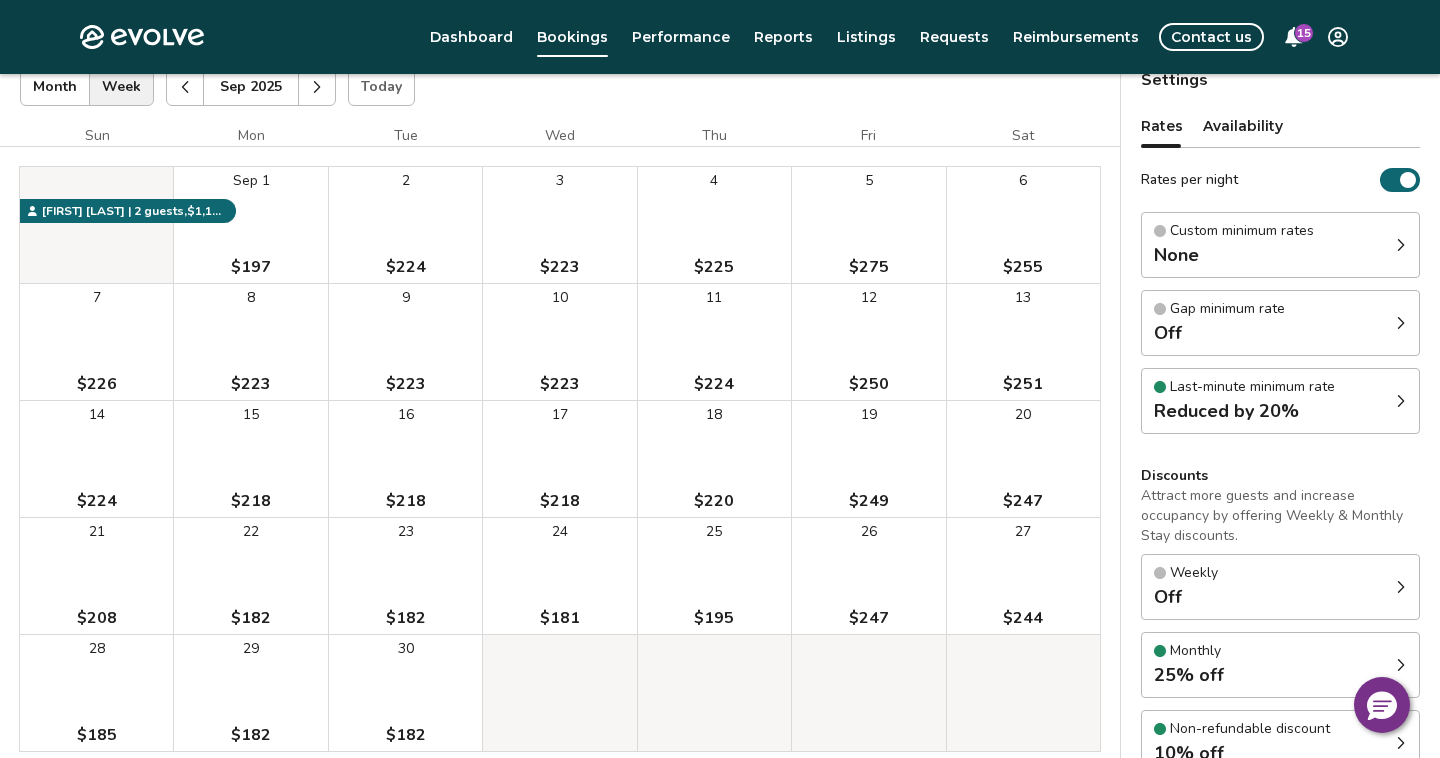 click 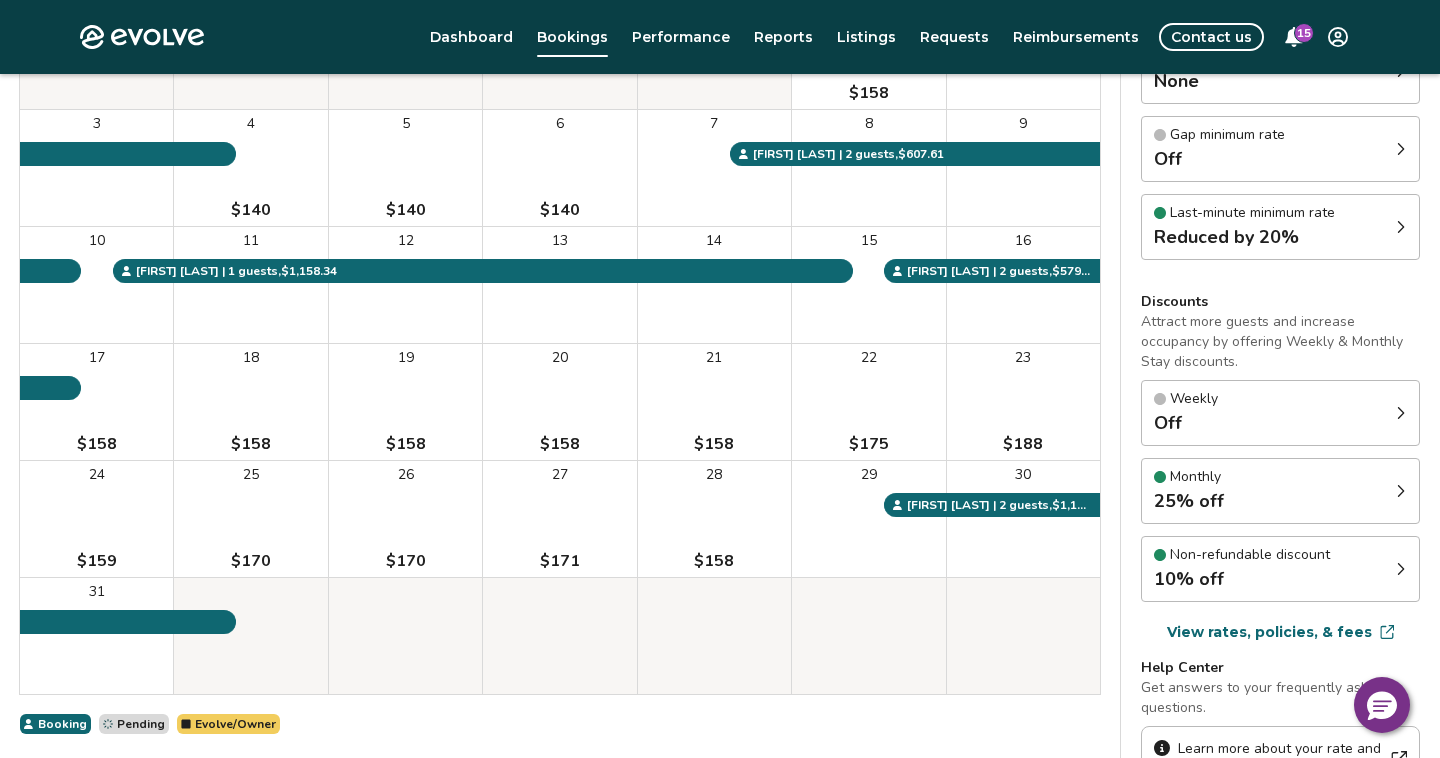 scroll, scrollTop: 320, scrollLeft: 0, axis: vertical 